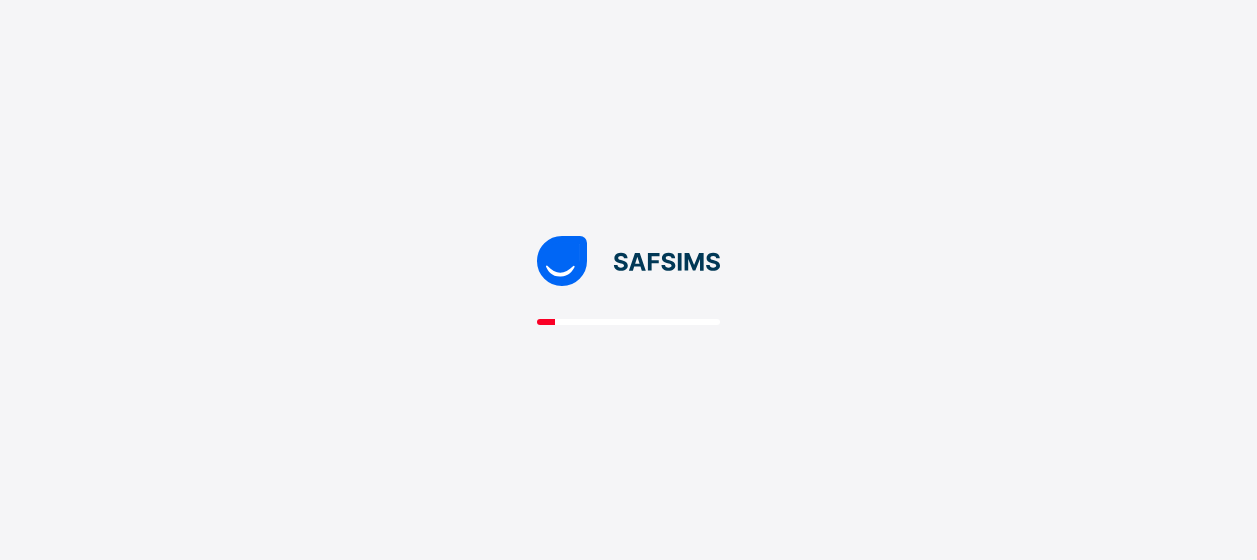 scroll, scrollTop: 0, scrollLeft: 0, axis: both 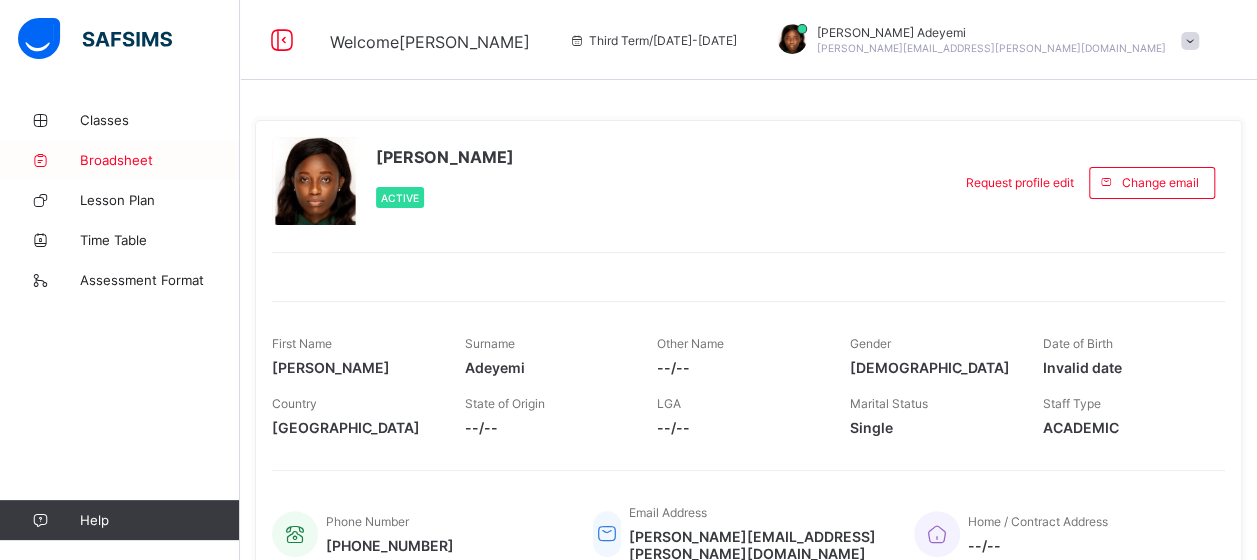 click on "Broadsheet" at bounding box center (160, 160) 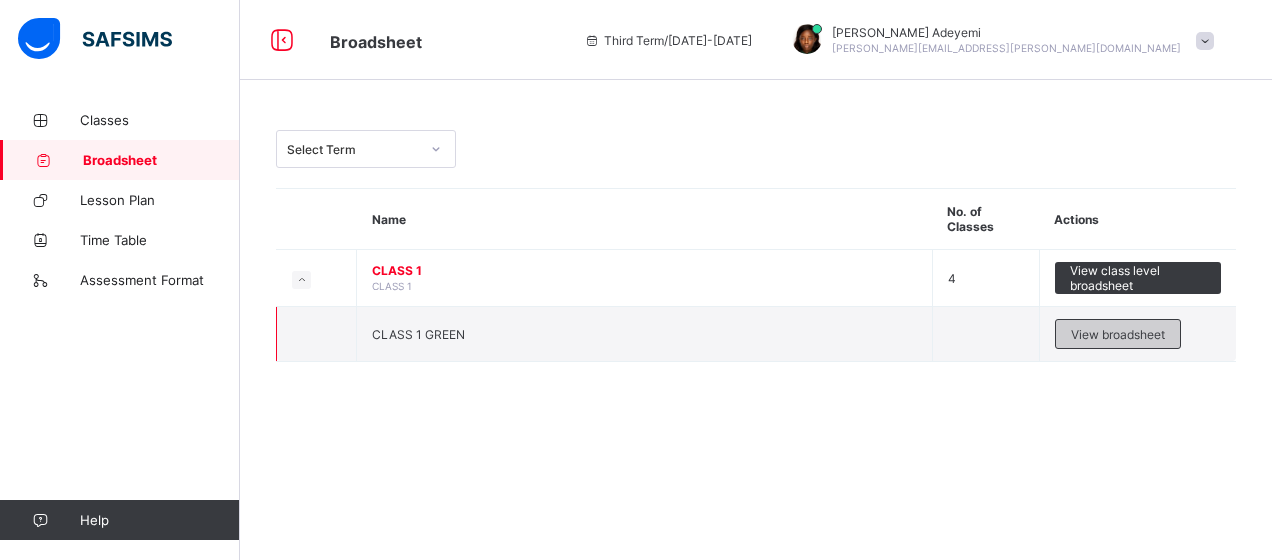 click on "View broadsheet" at bounding box center (1118, 334) 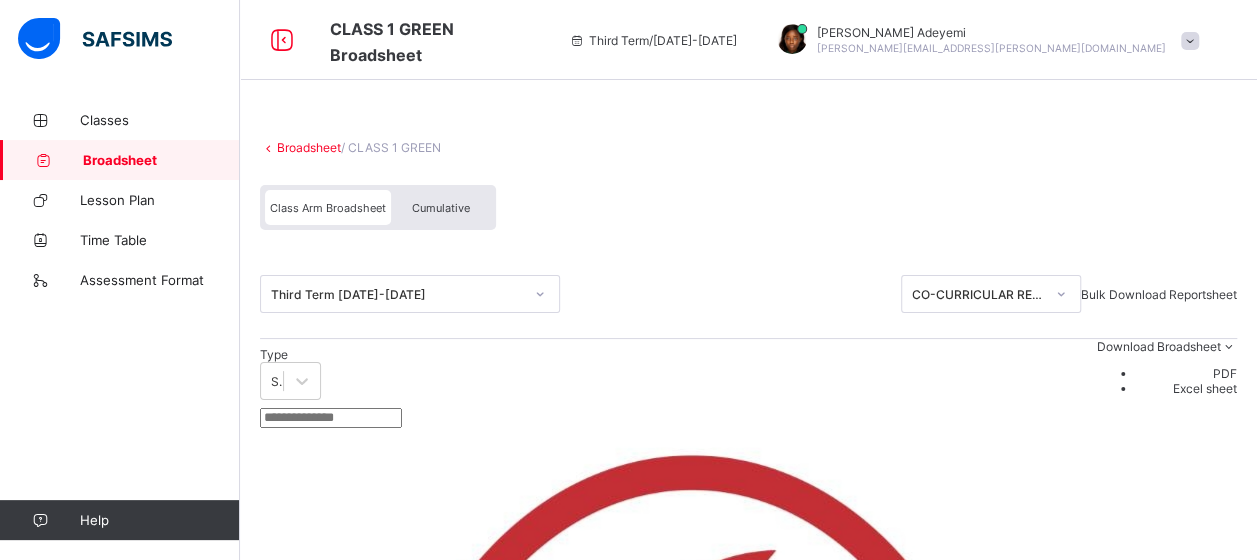click on "CO-CURRICULAR REPORT" at bounding box center (972, 294) 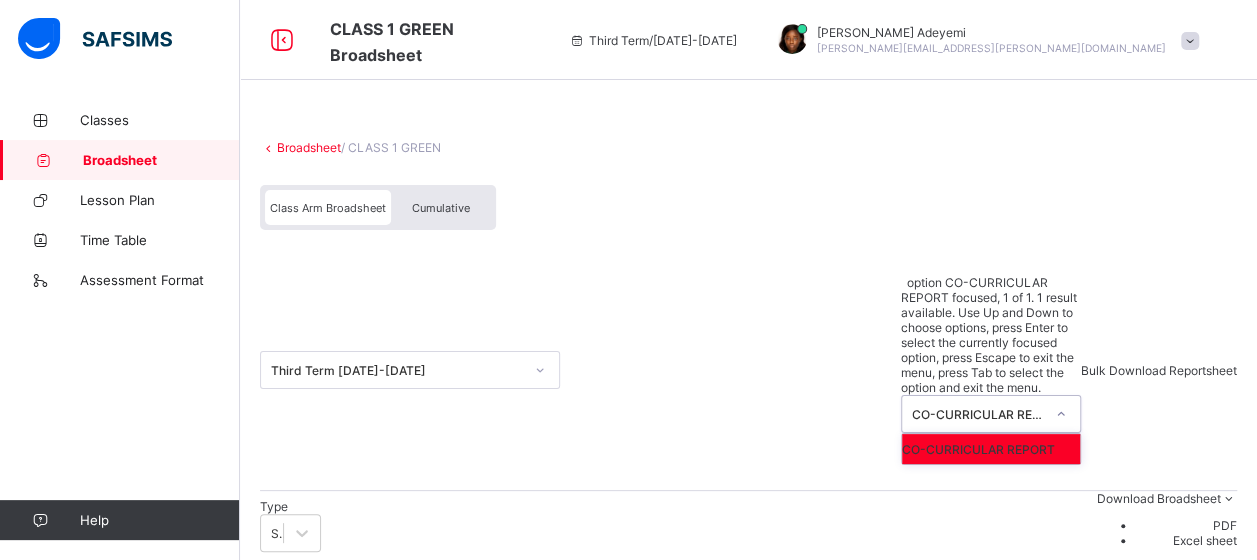 click on "Third Term 2024-2025      option CO-CURRICULAR REPORT focused, 1 of 1. 1 result available. Use Up and Down to choose options, press Enter to select the currently focused option, press Escape to exit the menu, press Tab to select the option and exit the menu. CO-CURRICULAR REPORT CO-CURRICULAR REPORT Bulk Download Reportsheet" at bounding box center (748, 370) 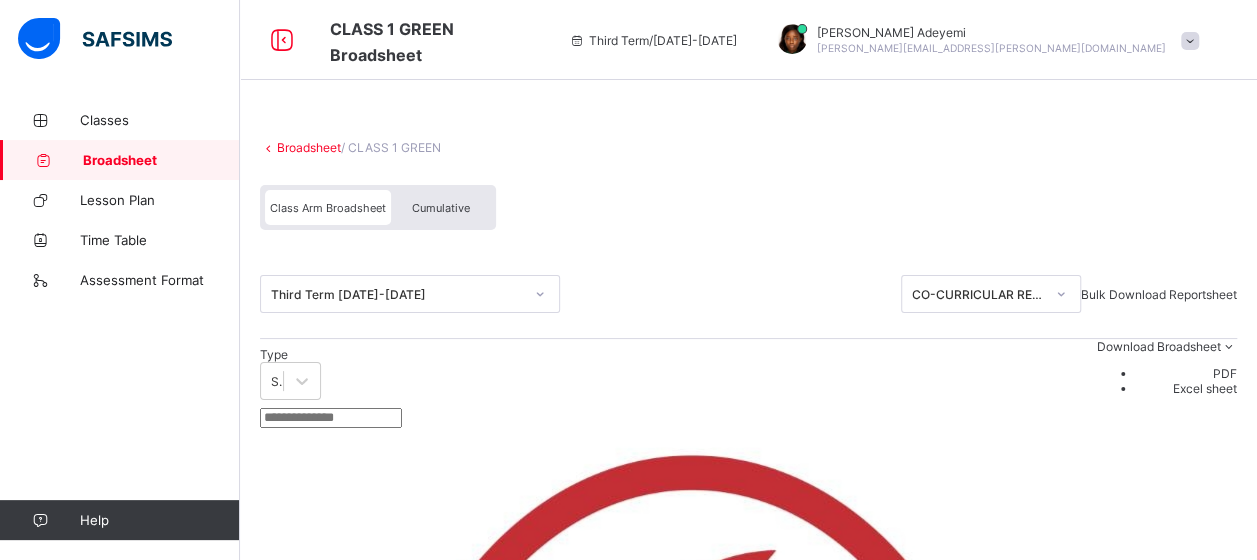 click on "Third Term 2024-2025" at bounding box center (391, 294) 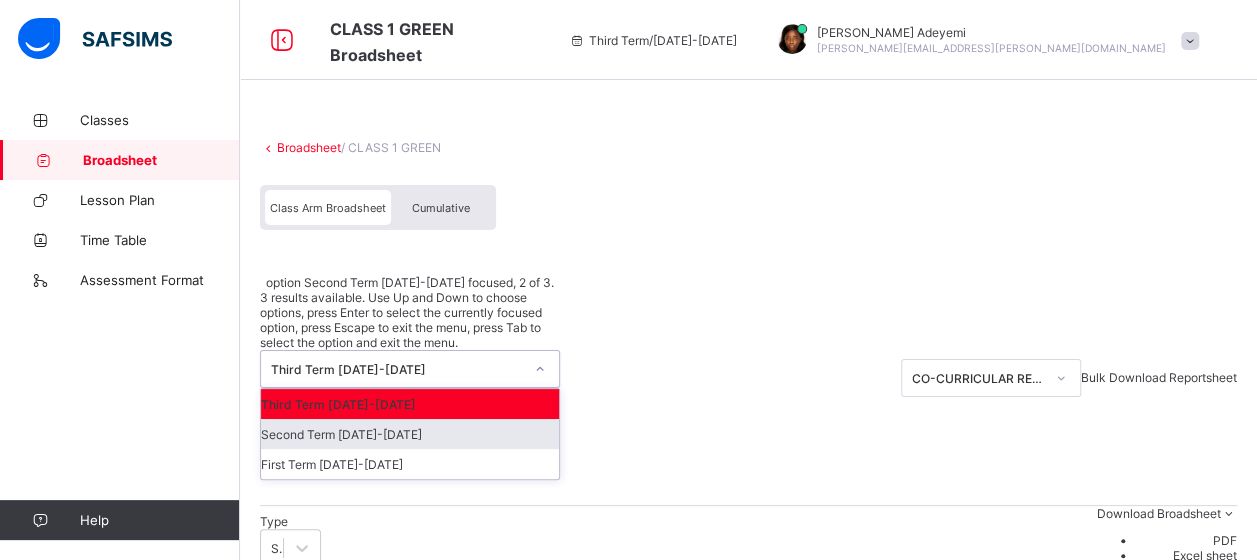 click on "Second Term 2024-2025" at bounding box center (410, 434) 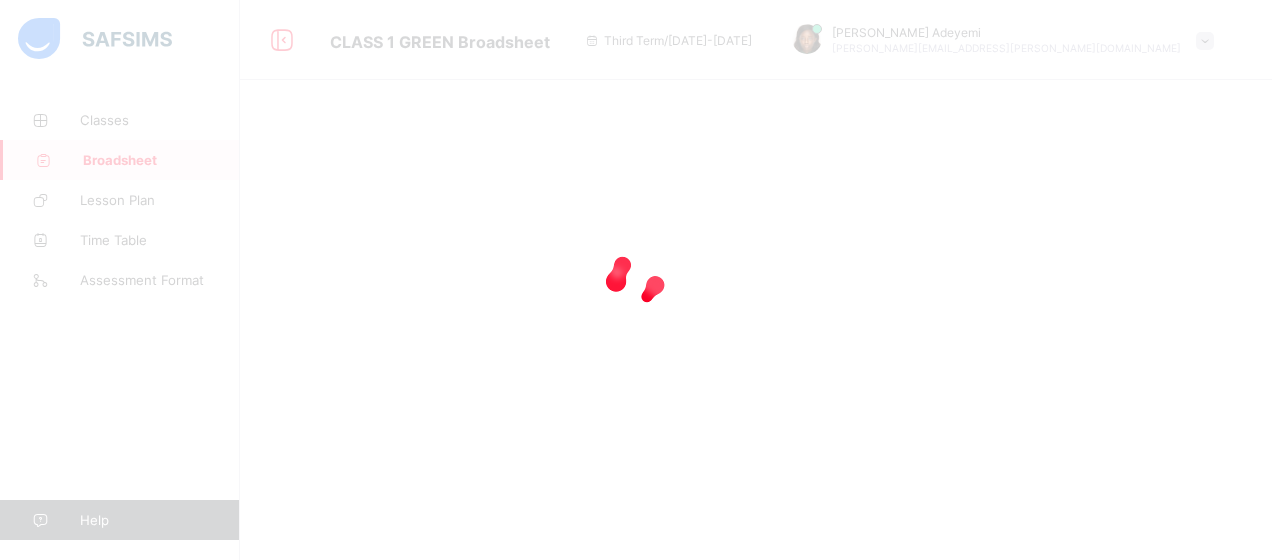 click at bounding box center (636, 280) 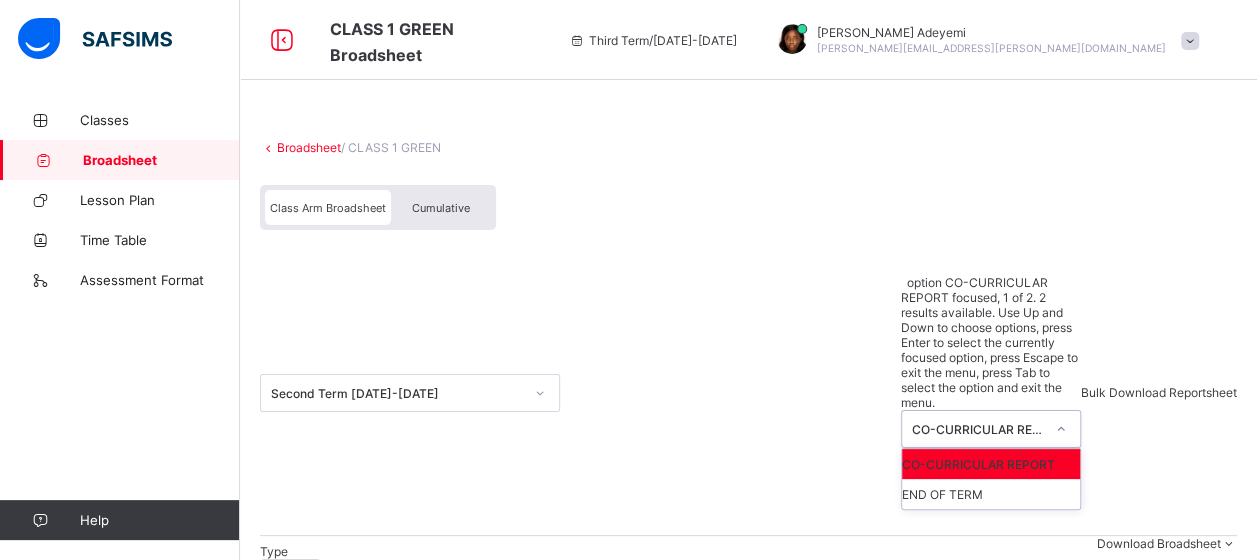 click on "CO-CURRICULAR REPORT" at bounding box center (972, 429) 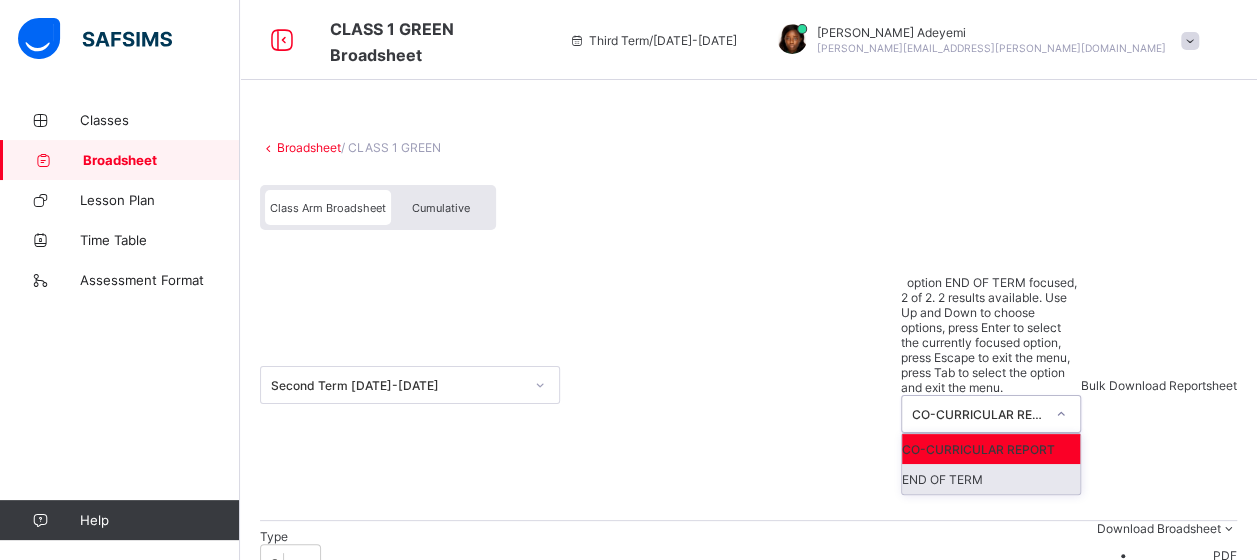 click on "END OF TERM" at bounding box center [991, 479] 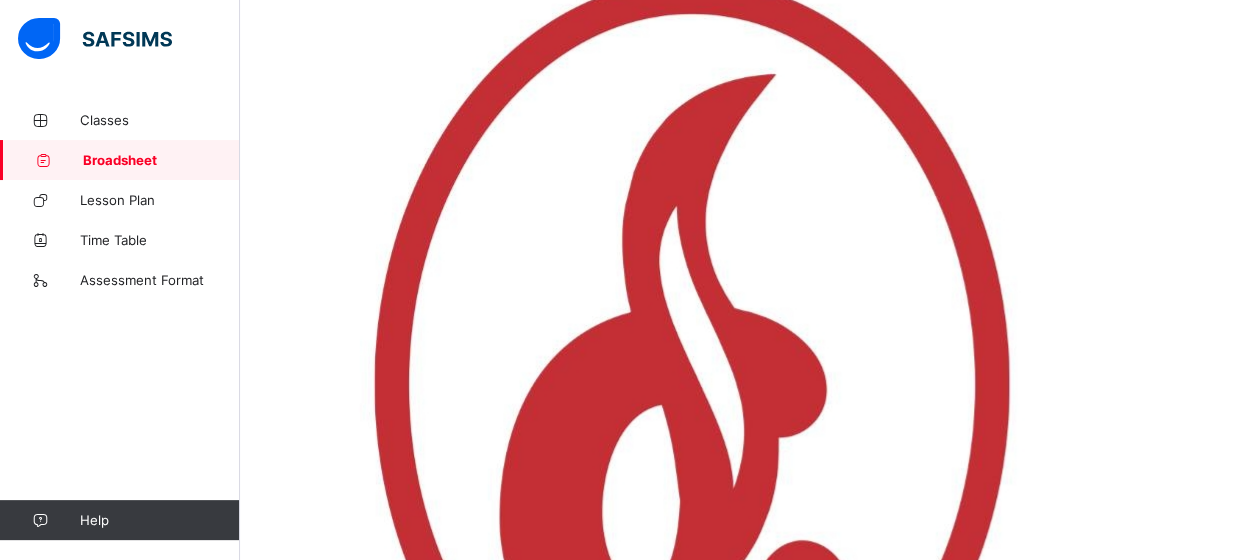 scroll, scrollTop: 522, scrollLeft: 0, axis: vertical 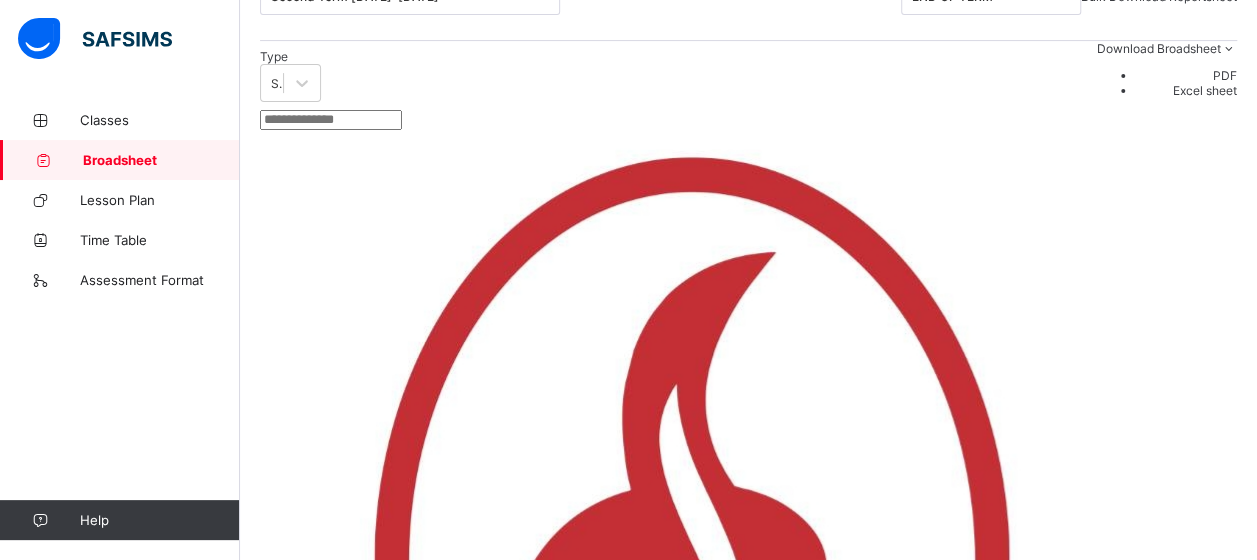 click on "OLUMIDUN  LASISI    CST04193" at bounding box center (376, 1687) 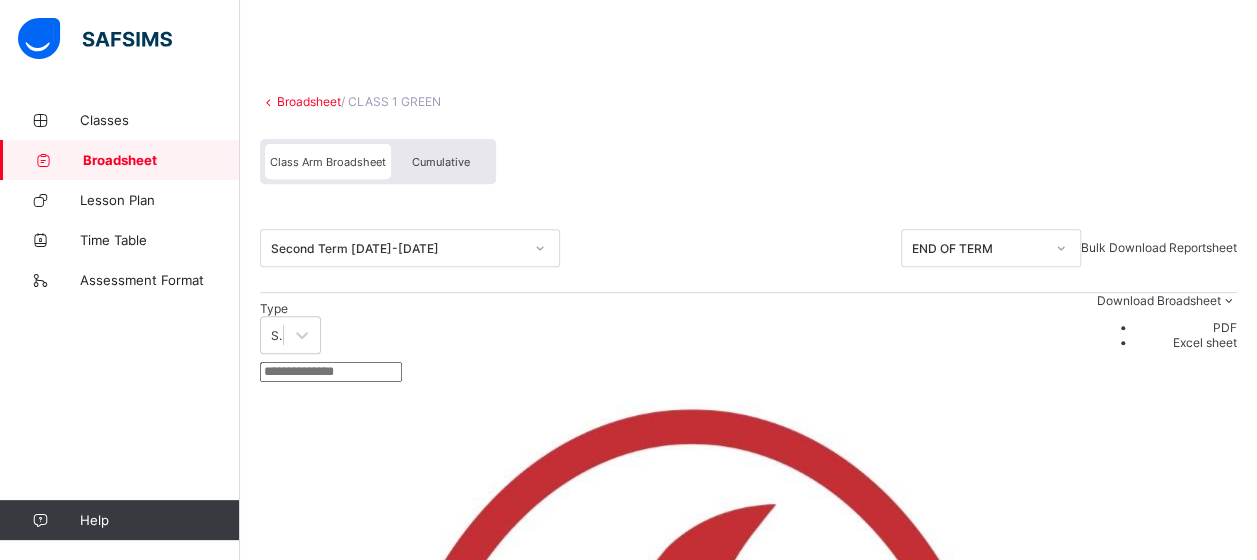 click on "Position         15       /19         Final Grade         A         Total Score         461.12         Final Average         92.22         No. of Subjects         19         No. in Class         19         Class Average         92.11         High. Average in Class         97.16         Low. Average in Class         77.1" at bounding box center (749, 3015) 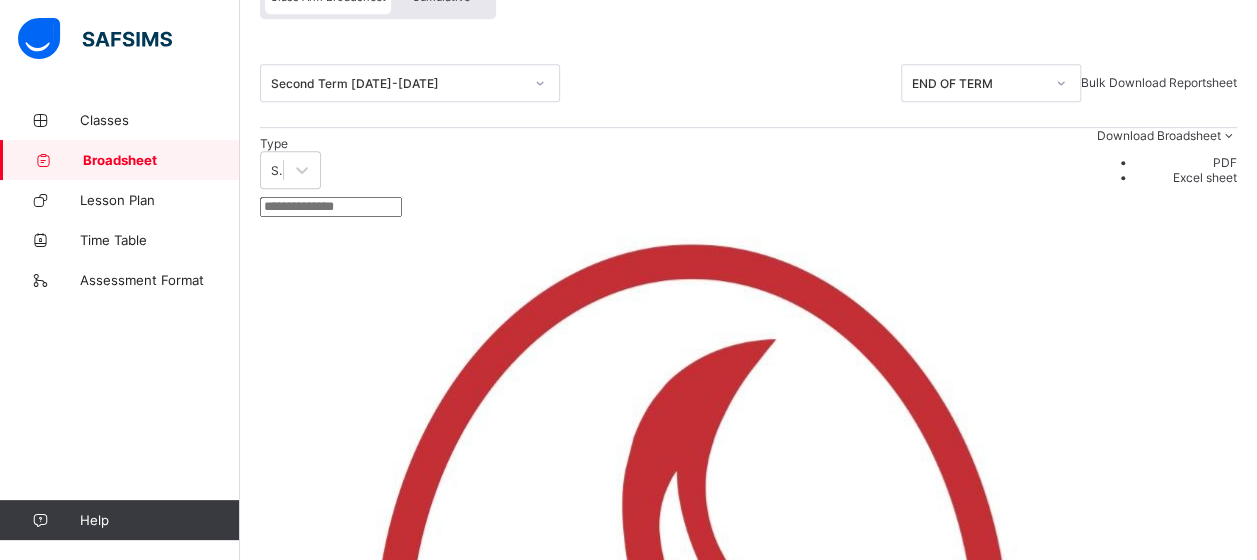 scroll, scrollTop: 522, scrollLeft: 0, axis: vertical 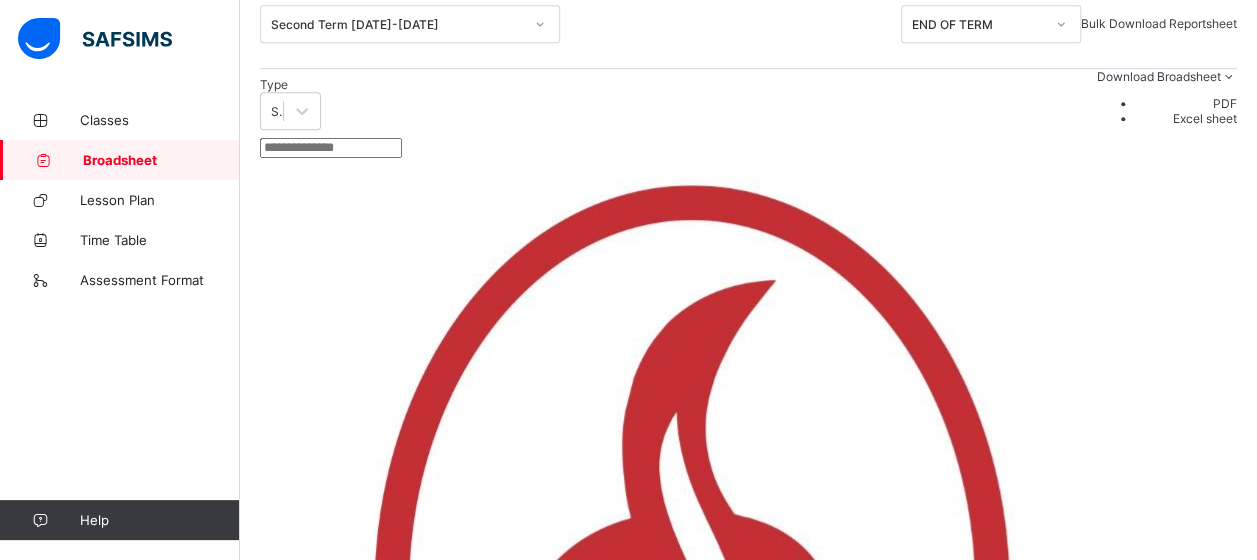 click on "Close" at bounding box center [1116, 4119] 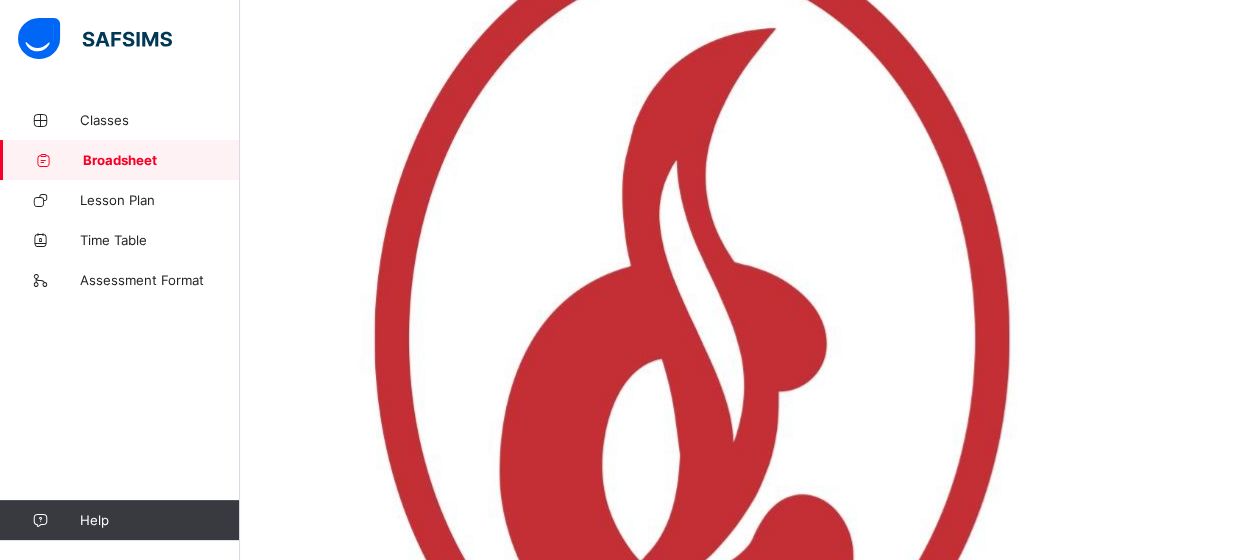 scroll, scrollTop: 32, scrollLeft: 0, axis: vertical 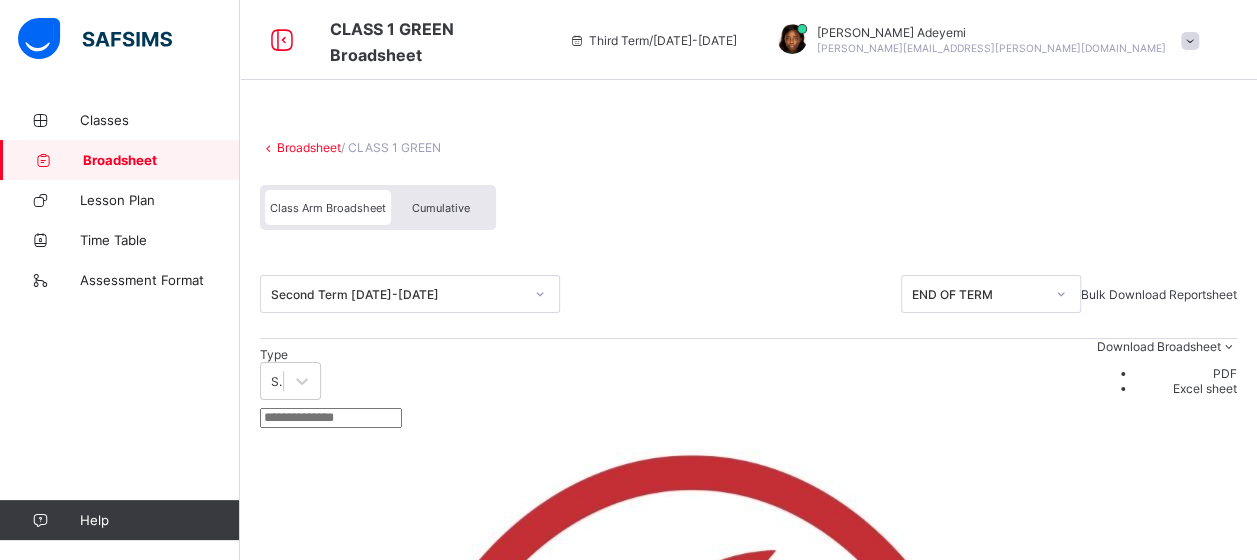 click on "Esther    Adeyemi esther.adeyemi@coronaschools.org" at bounding box center [983, 40] 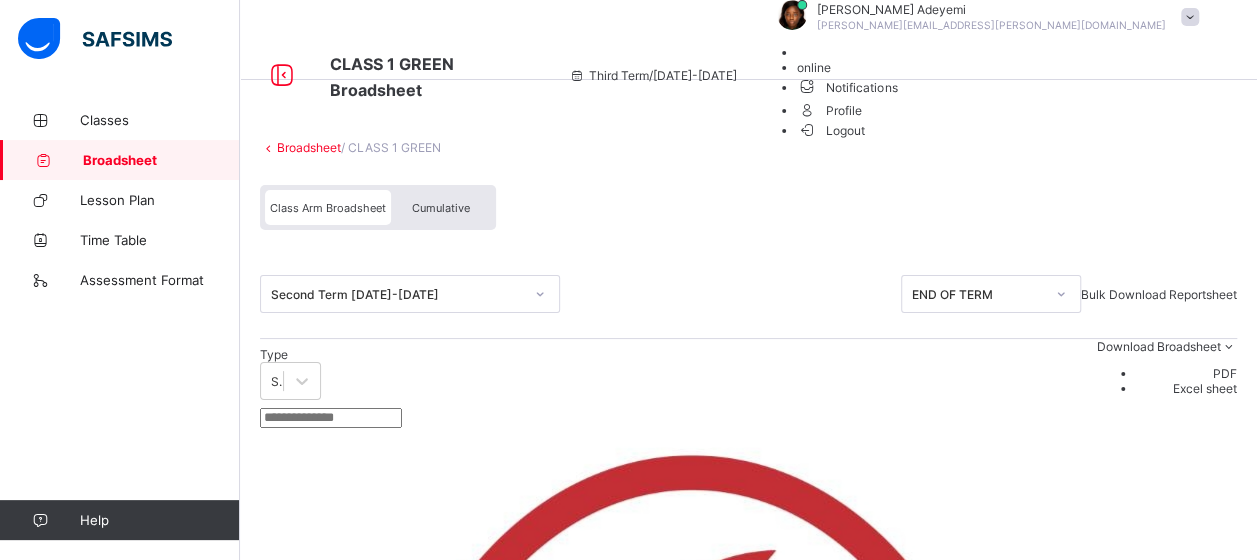 click on "Logout" at bounding box center [831, 130] 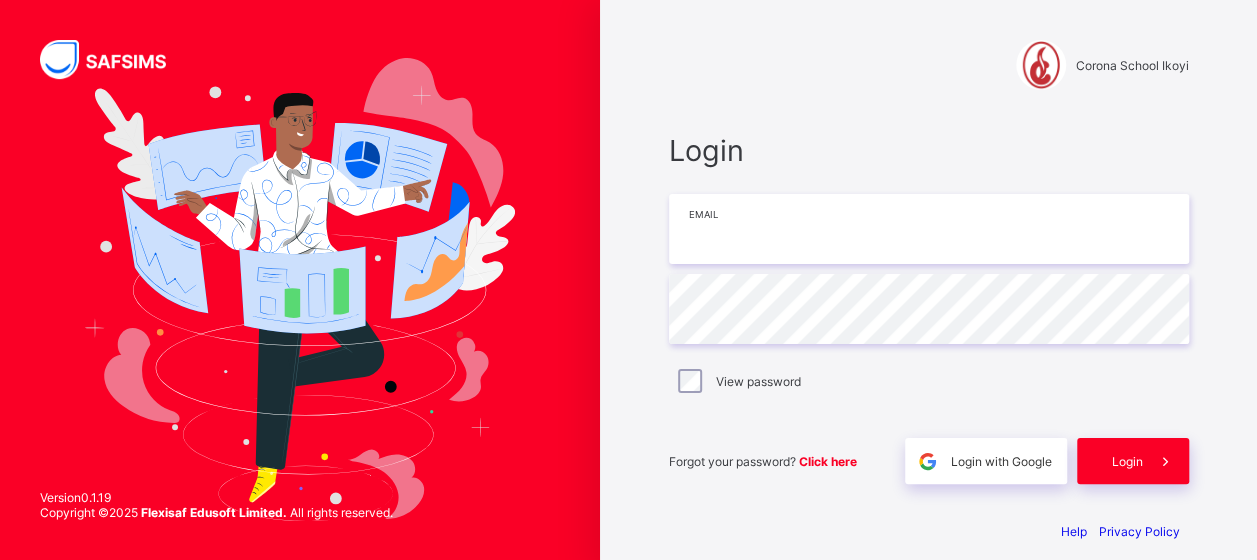 type on "**********" 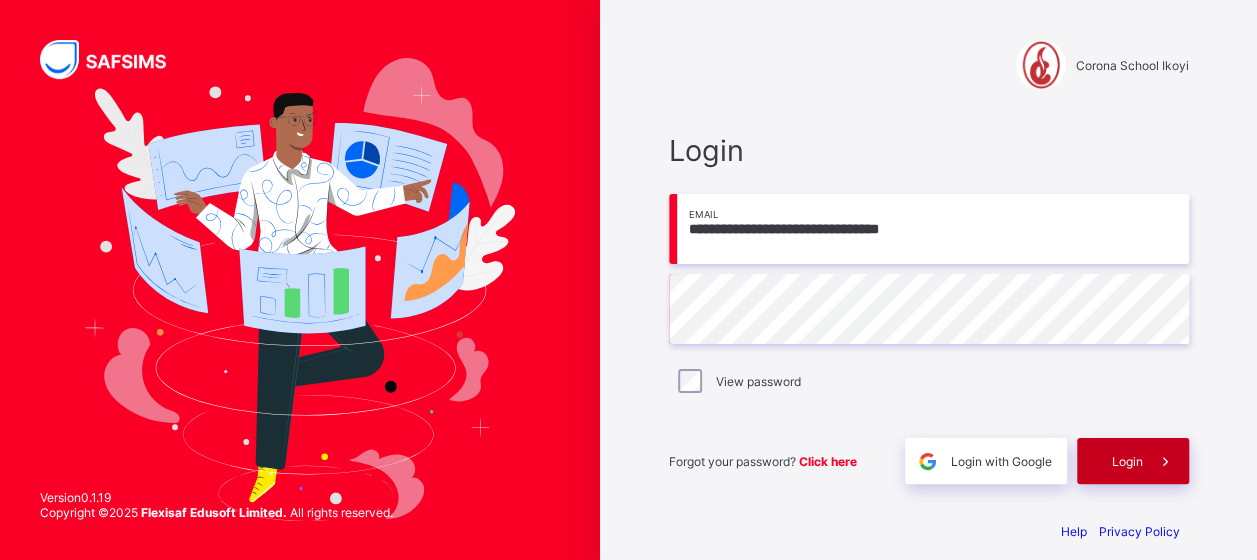 click on "Login" at bounding box center [1127, 461] 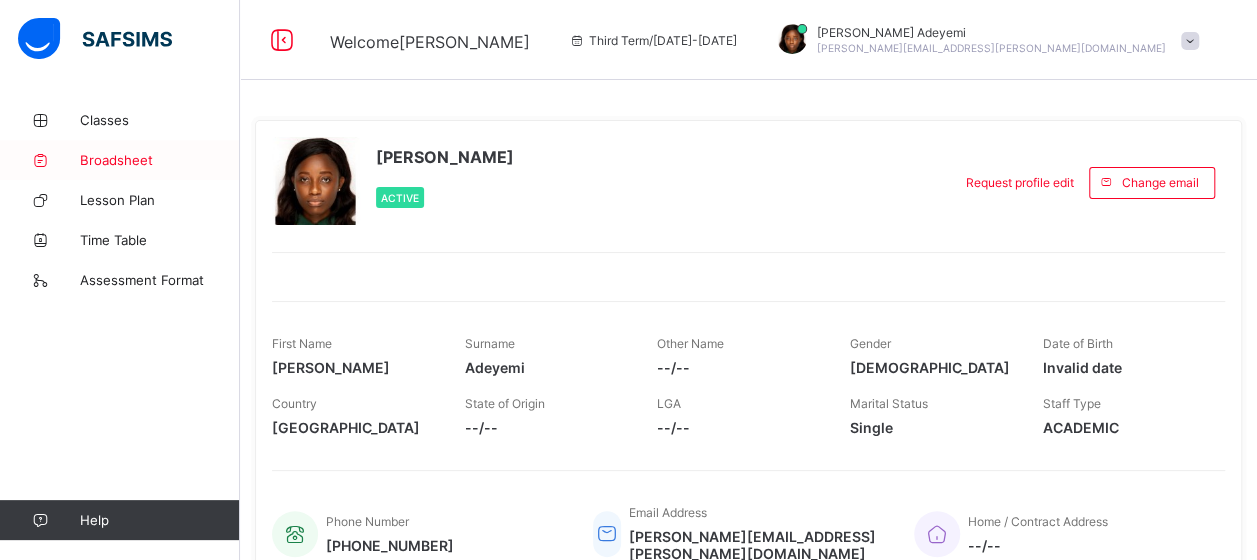 click on "Broadsheet" at bounding box center [160, 160] 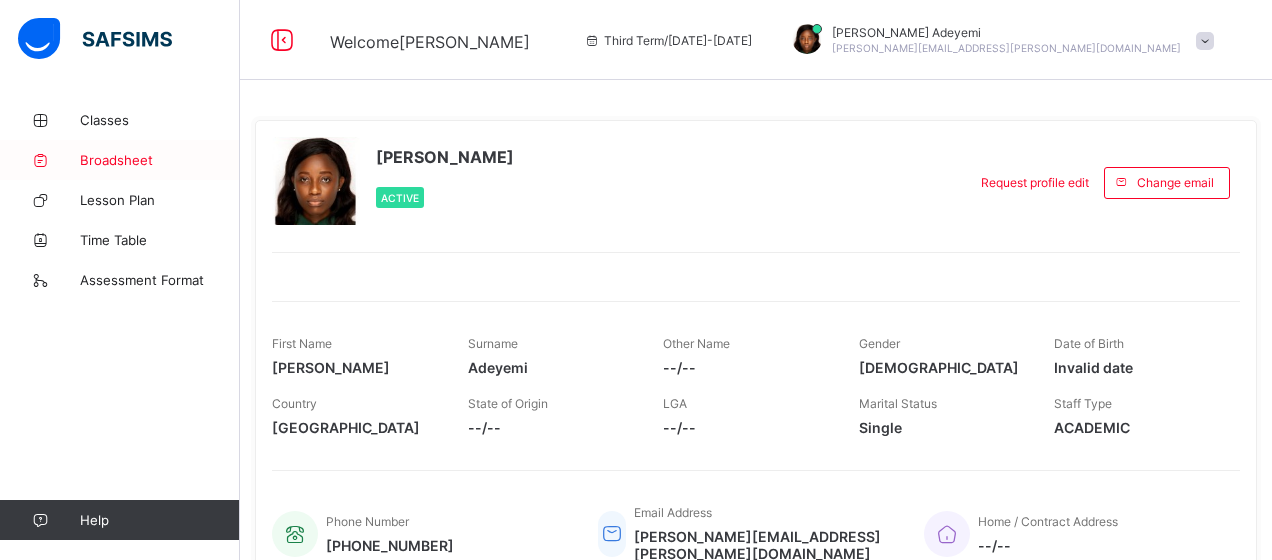 click on "Broadsheet" at bounding box center [160, 160] 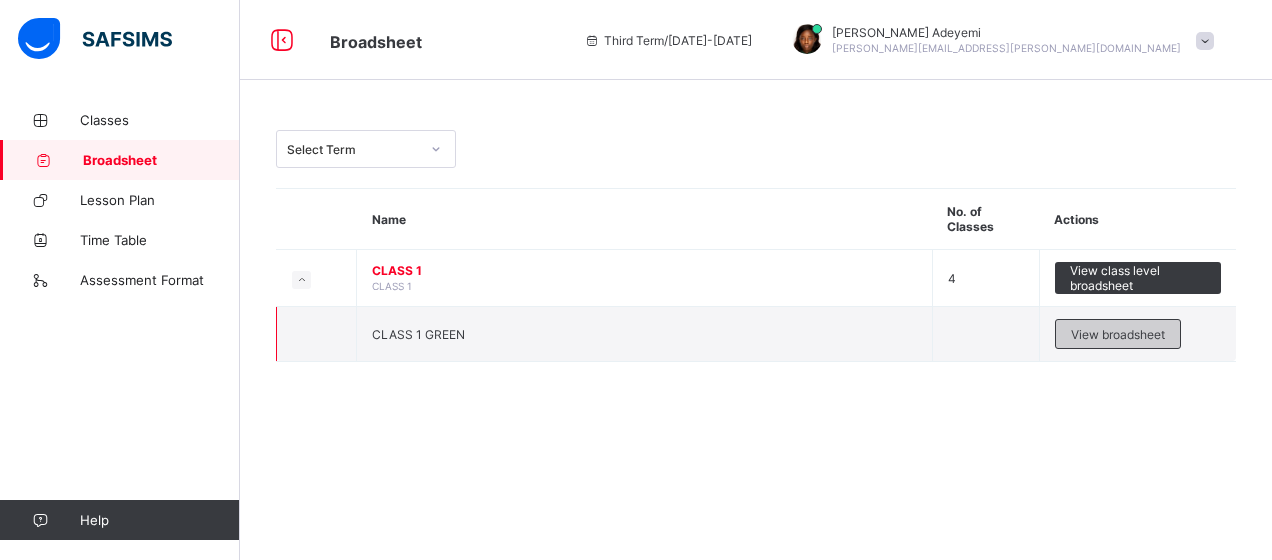 click on "View broadsheet" at bounding box center [1118, 334] 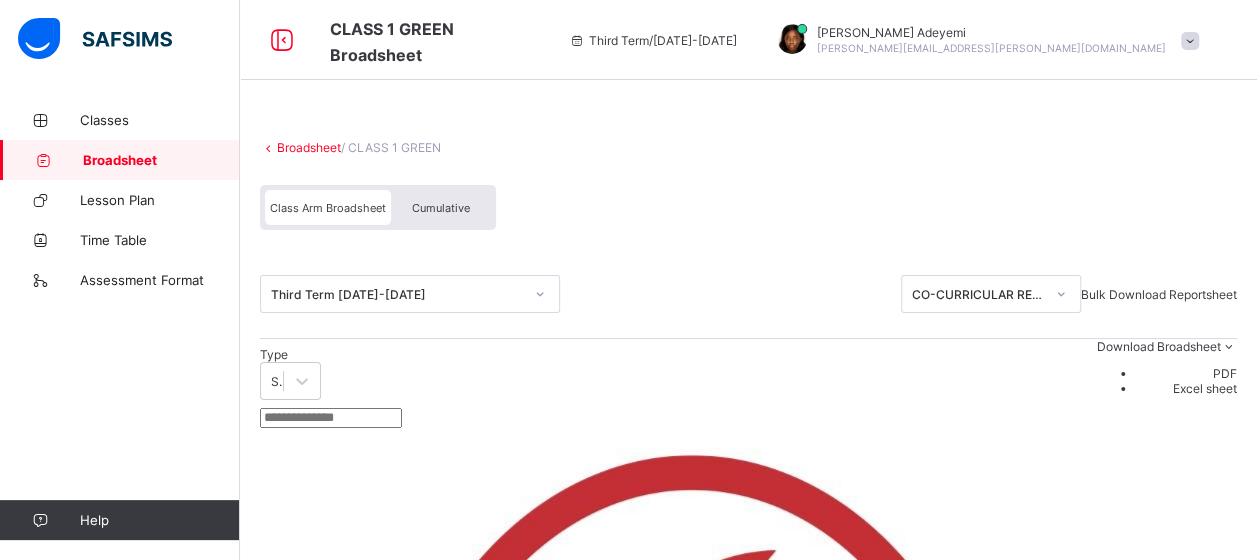 click on "Cumulative" at bounding box center (441, 207) 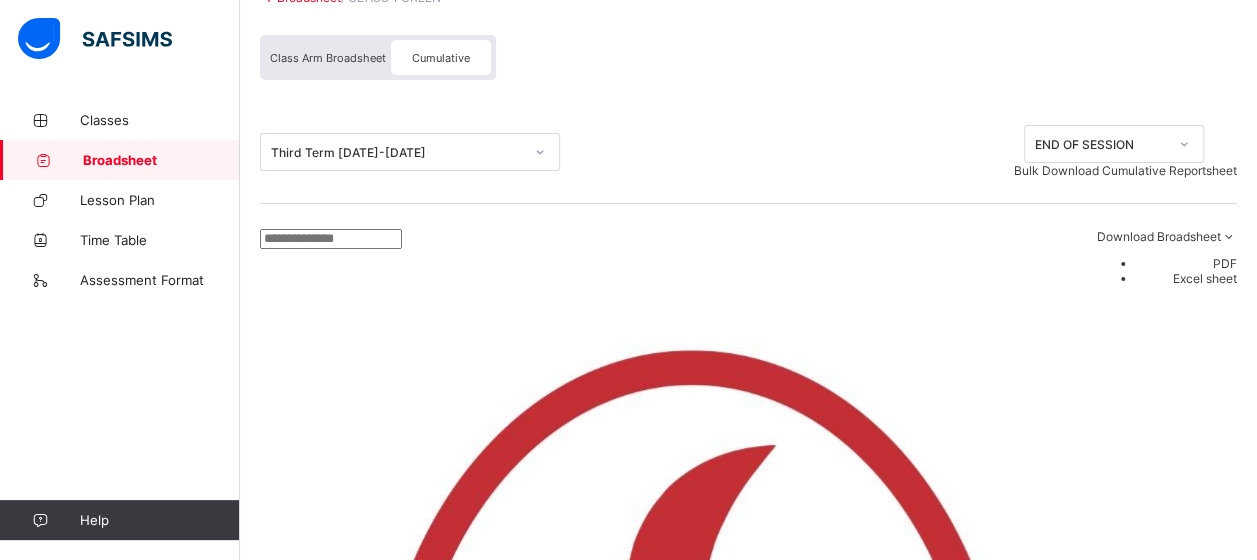 scroll, scrollTop: 151, scrollLeft: 0, axis: vertical 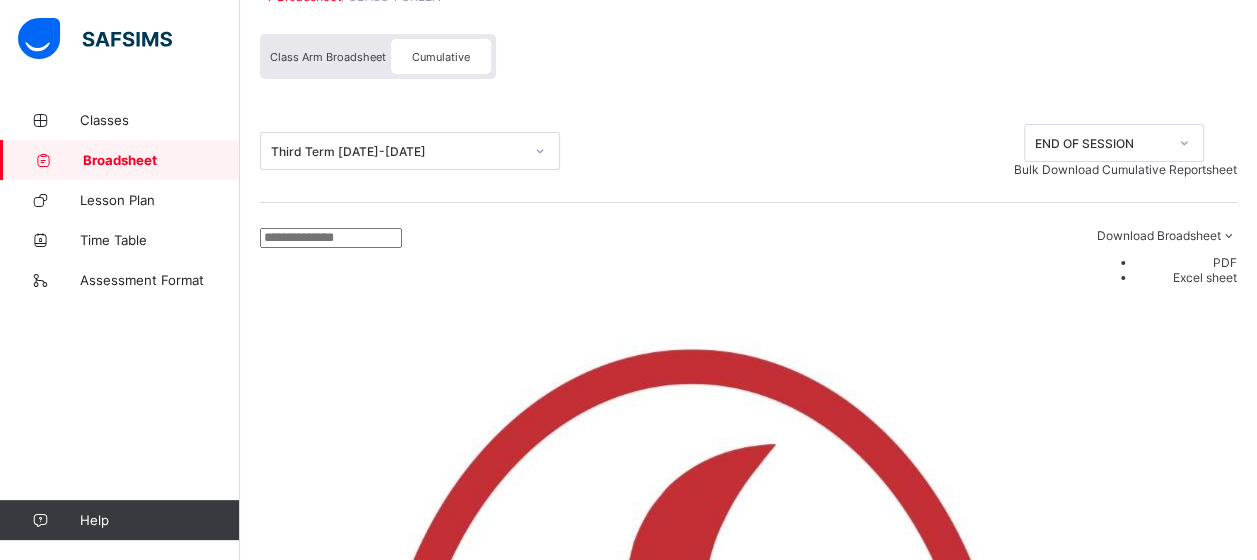 click on "Bulk Download Cumulative Reportsheet" at bounding box center (1125, 169) 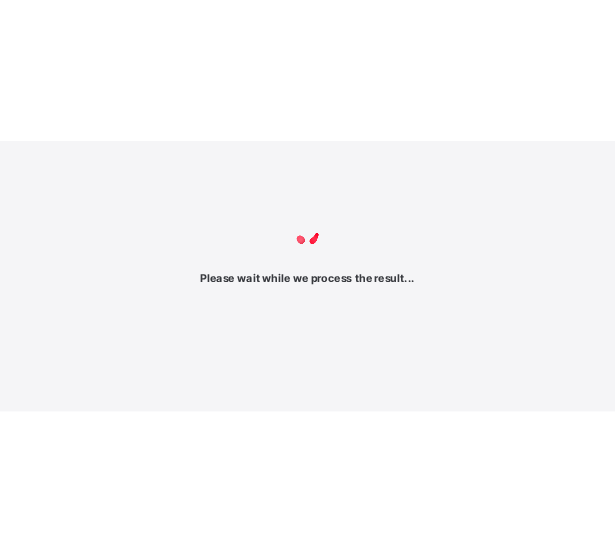 scroll, scrollTop: 0, scrollLeft: 0, axis: both 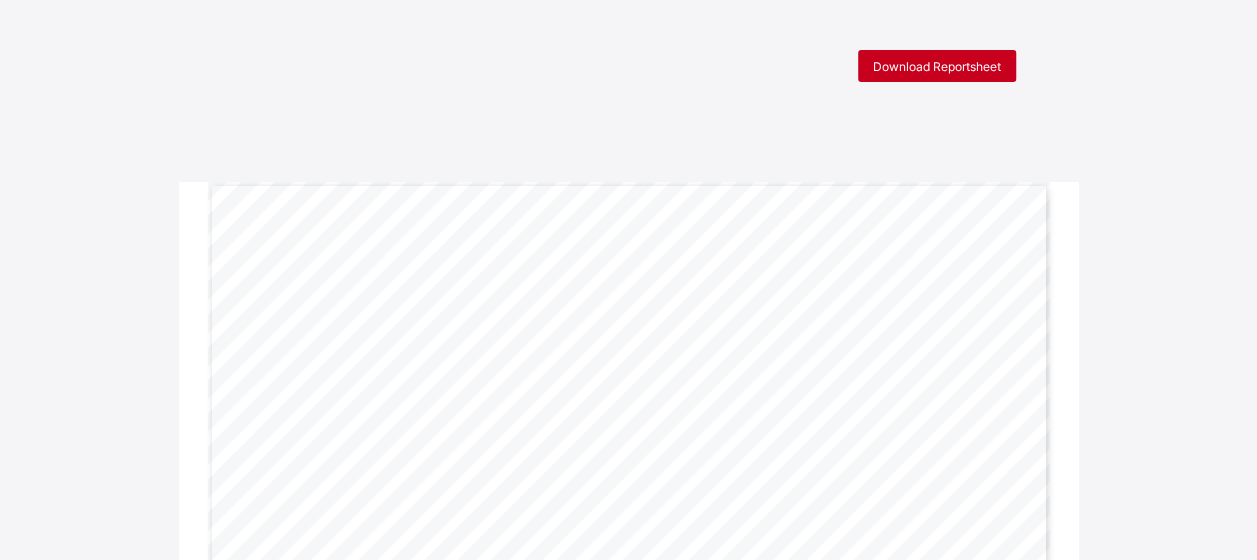 click on "Download Reportsheet" at bounding box center (937, 66) 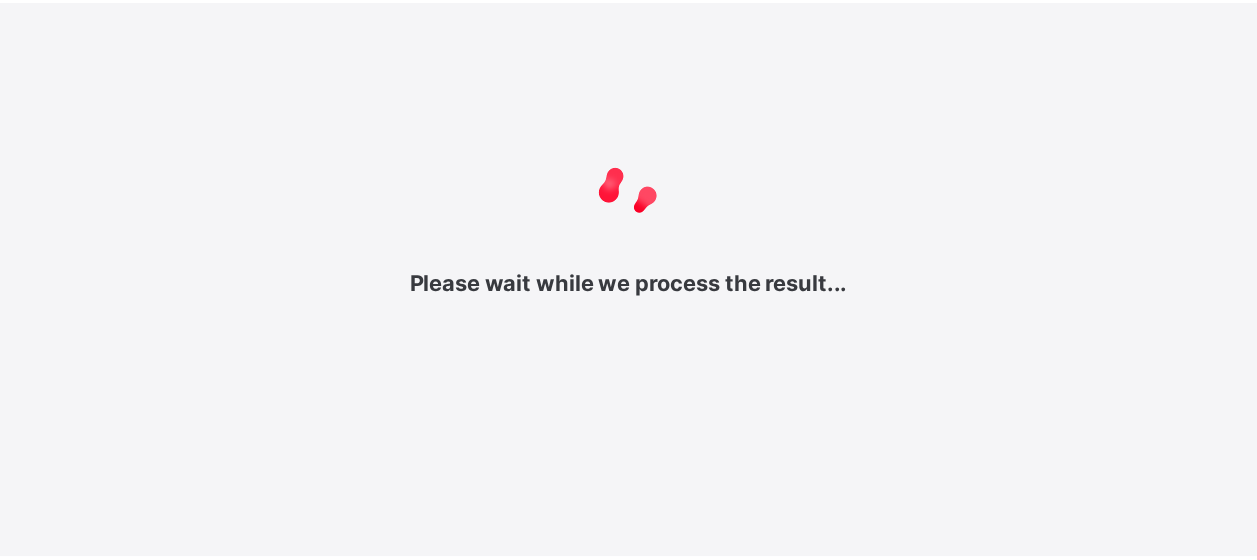 scroll, scrollTop: 0, scrollLeft: 0, axis: both 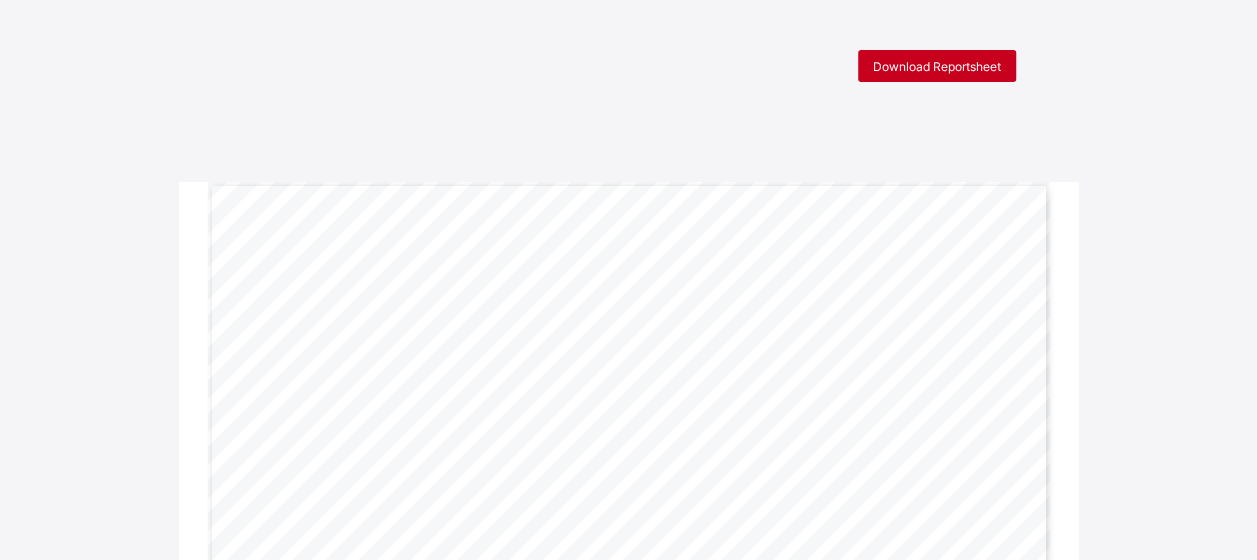 click on "Download Reportsheet" at bounding box center [937, 66] 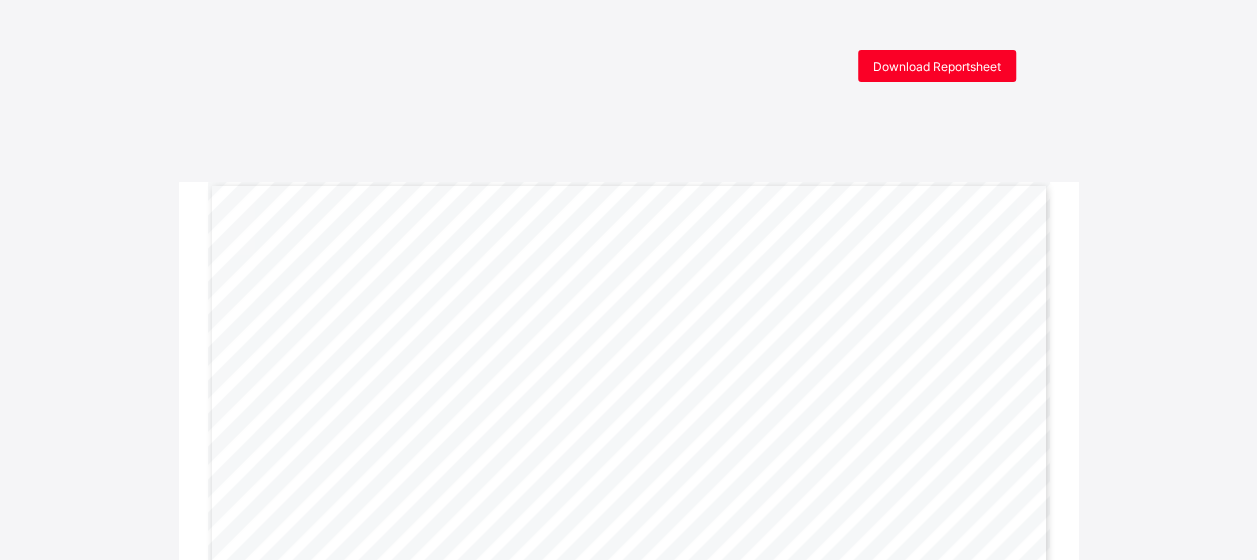 click on "Download Reportsheet Page 1   Powered by Flexisaf Edusoft Limited | https://safsims.com COGNITIVE ABILITY   PUPIL’S CONTINUOUS ASSESSMENT REPORT (ANNUAL RESULT) SUBJECTS   TOTAL MARKS CA TEST 1 C.A. TEST 2 C.A. TEST 3 C.A. TEST 4 C.A. TEST 5 C.A. SCORE EXAM SCORE TERM TOTAL   GRADE   CLASS AVG 1ST TERM 2ND TERM 3RD TERM YEAR AVG   TEACHER’S REMARKS COMPREHENSION   20   20.0   20.0   19.1   20.0   20.0   19.8   18.0   18.9   17.0   20.0   20.0   18.9   19.6 CREATIVE WRITING   10   7.5   5.8   7.0   7.8   8.5   7.3   9.5   8.4   6.3   5.1   5.8   8.4   6.4 GRAMMAR   40   40.0   40.0   40.0   40.0   40.0   40.0   37.5   38.8   35.2   39.2   38.0   38.8   38.7 READING   10   5.5   7.2   7.2   7.5   8.1   7.1   8.6   7.9   7.2   7.0   7.6   7.9   7.5 SPELLING   10   9.5   10.0   10.0   10.0   10.0   9.9   10.0   10.0   8.9   9.8   9.8   10.0   9.9 VERBAL REASONING LITERACY 10   10.0   9.6   10.0   10.0   10.0   9.9   9.5   9.7 93.6 A 8.3   9.6   9.7   9.7   9.7 MATHEMATICS   80   10.0   10.0   10.0   10.0" at bounding box center [628, 10835] 